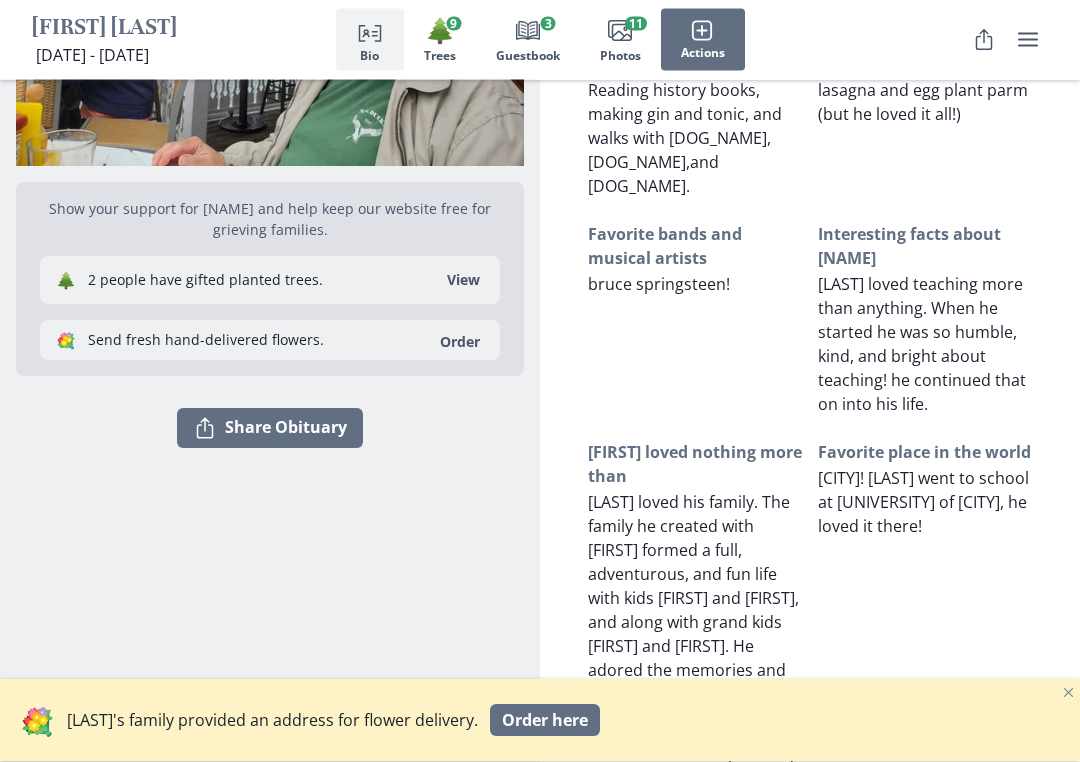 scroll, scrollTop: 311, scrollLeft: 0, axis: vertical 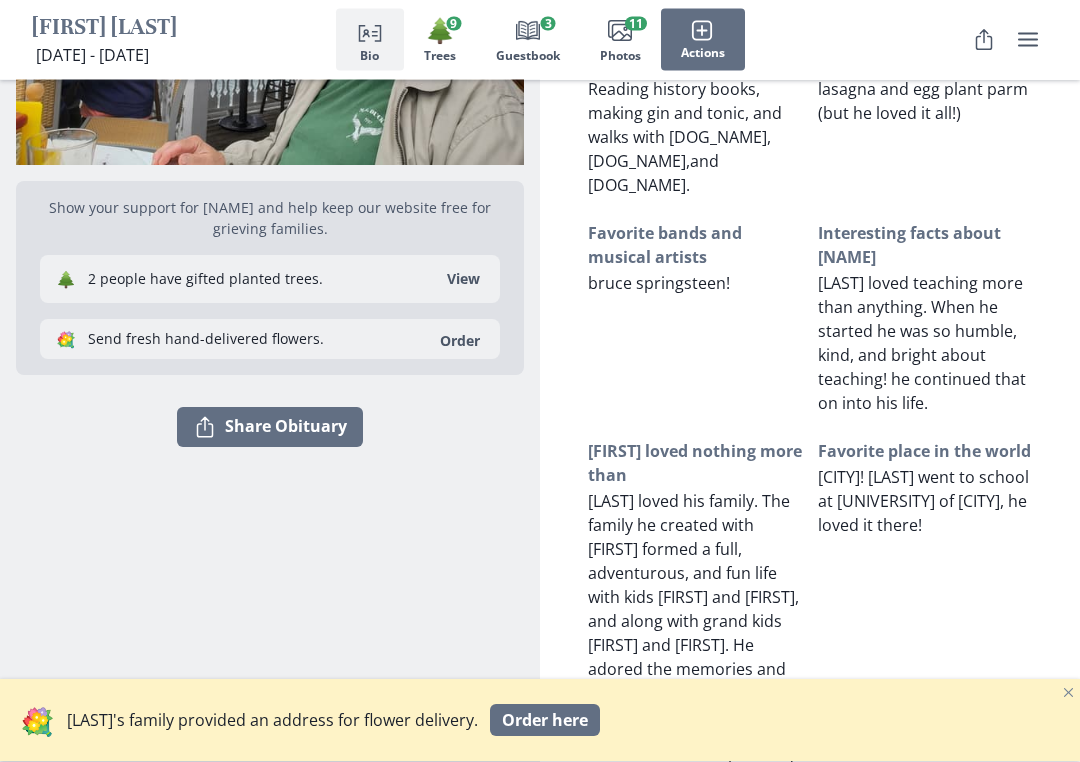 click on "Favorite place in the world [CITY]! [LAST] went to school at [UNIVERSITY] of [CITY], he loved it there!" at bounding box center [925, 621] 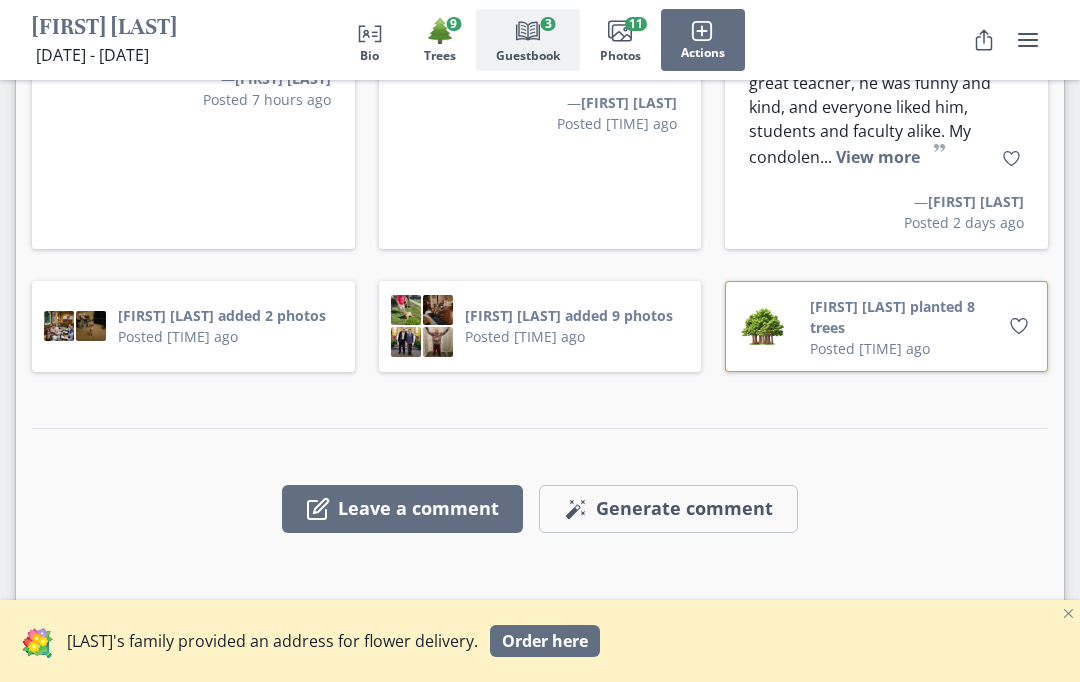scroll, scrollTop: 3757, scrollLeft: 0, axis: vertical 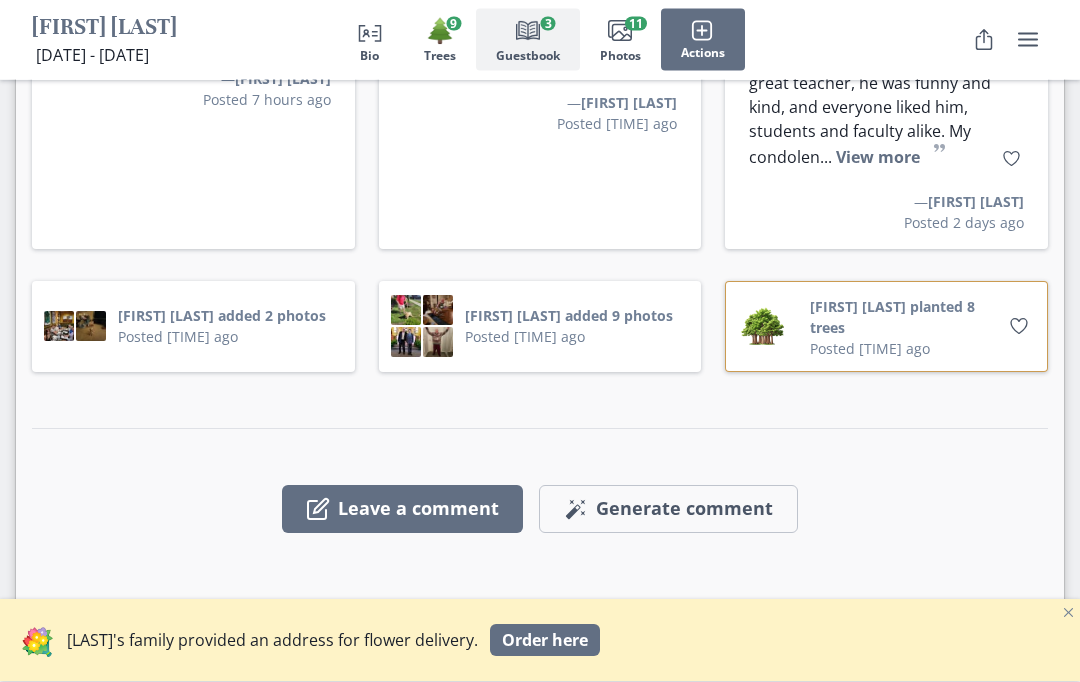 click on "Leave a comment" at bounding box center [402, 510] 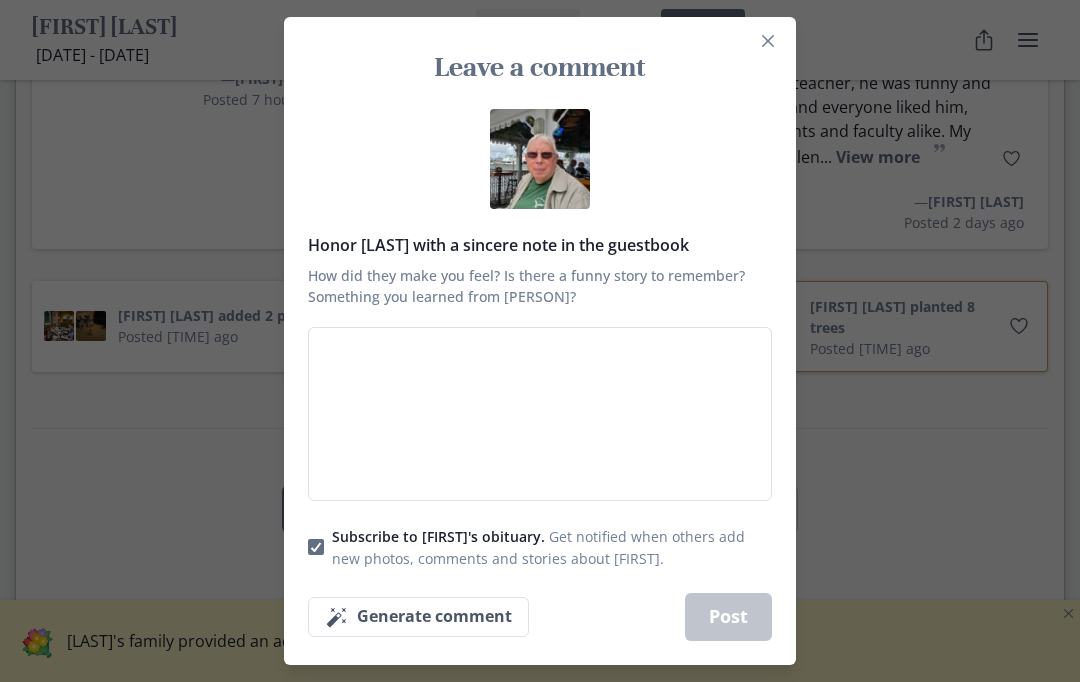 click at bounding box center [768, 41] 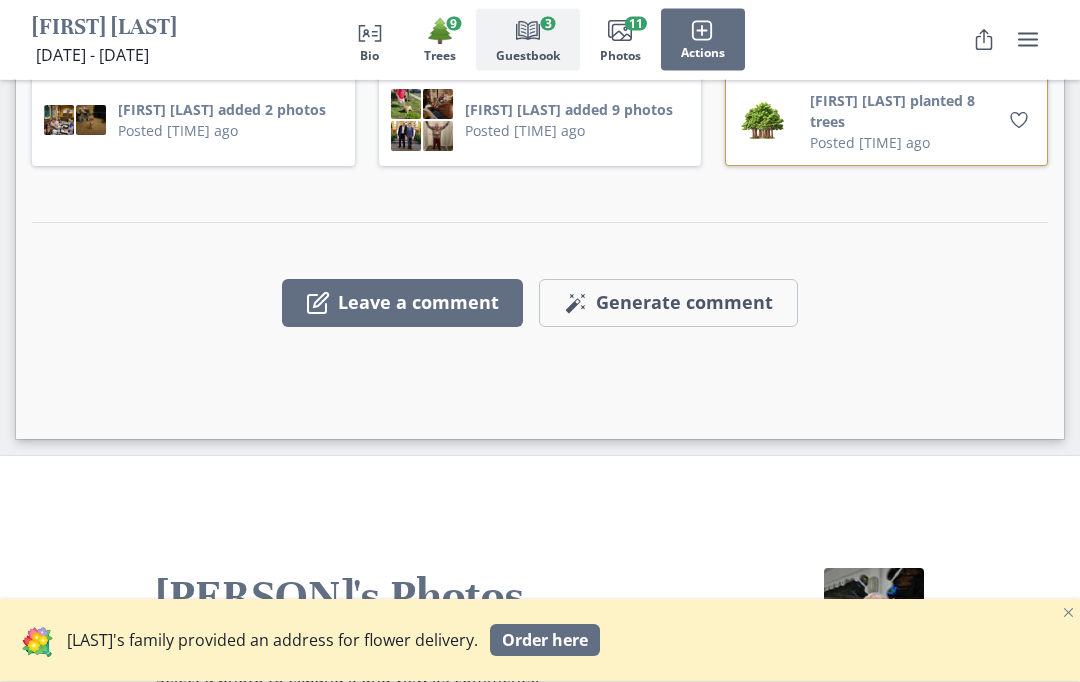 scroll, scrollTop: 3962, scrollLeft: 0, axis: vertical 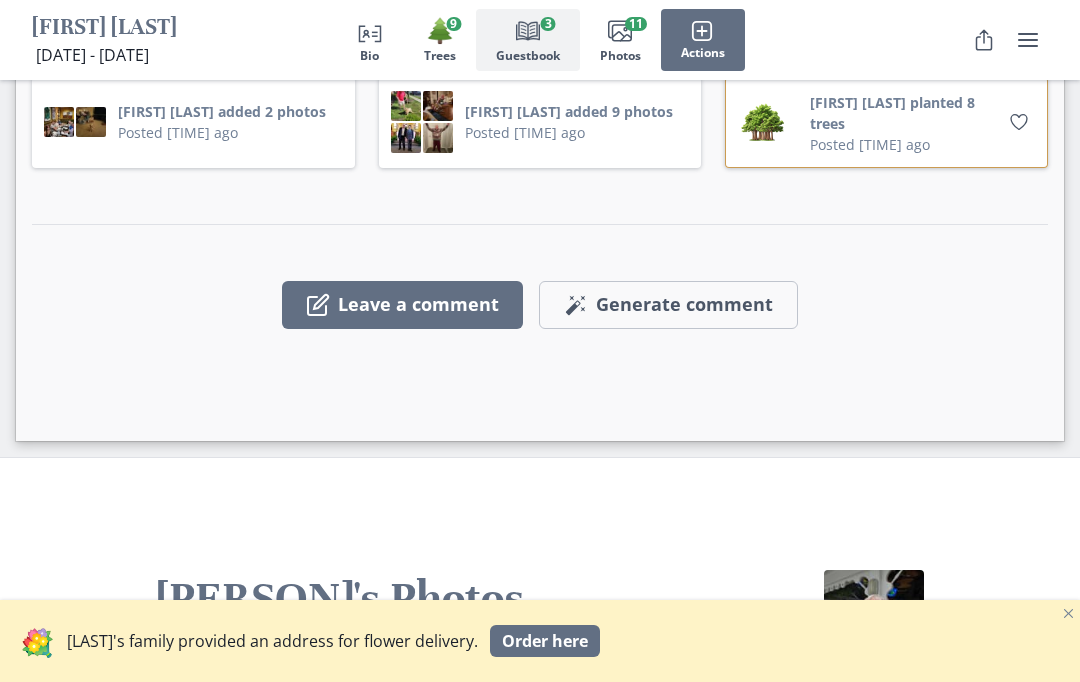click on "Leave a comment" at bounding box center [402, 305] 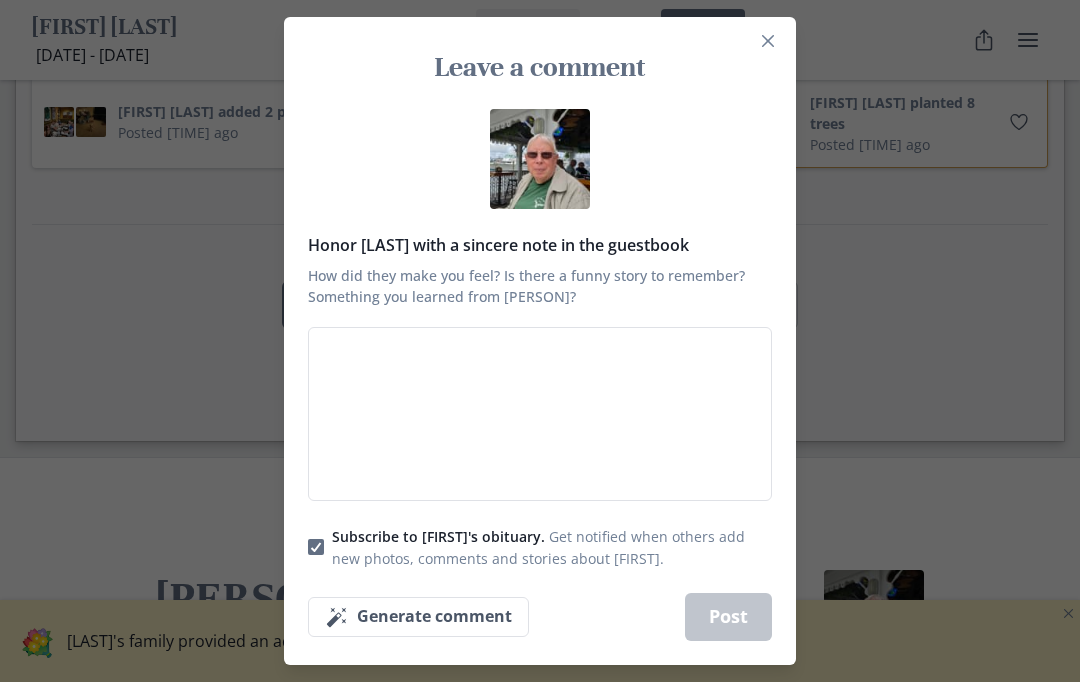 click on "Honor [PERSON] with a sincere note in the guestbook How did they make you feel? Is there a funny story to remember? Something you learned from [PERSON]?" at bounding box center [540, 414] 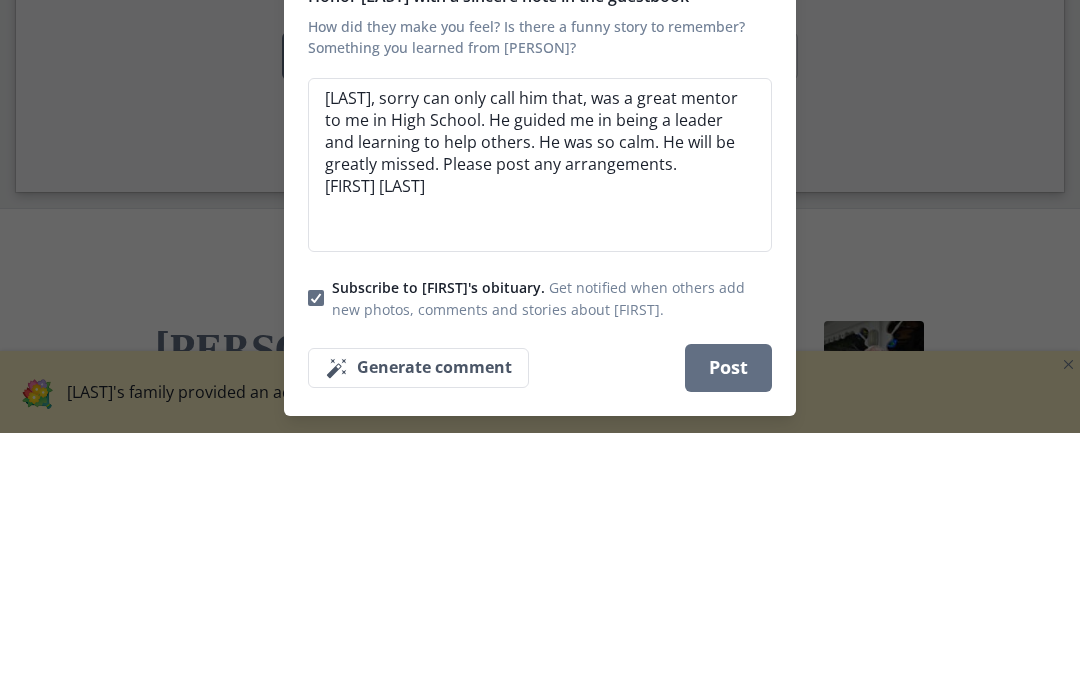 scroll, scrollTop: 4211, scrollLeft: 0, axis: vertical 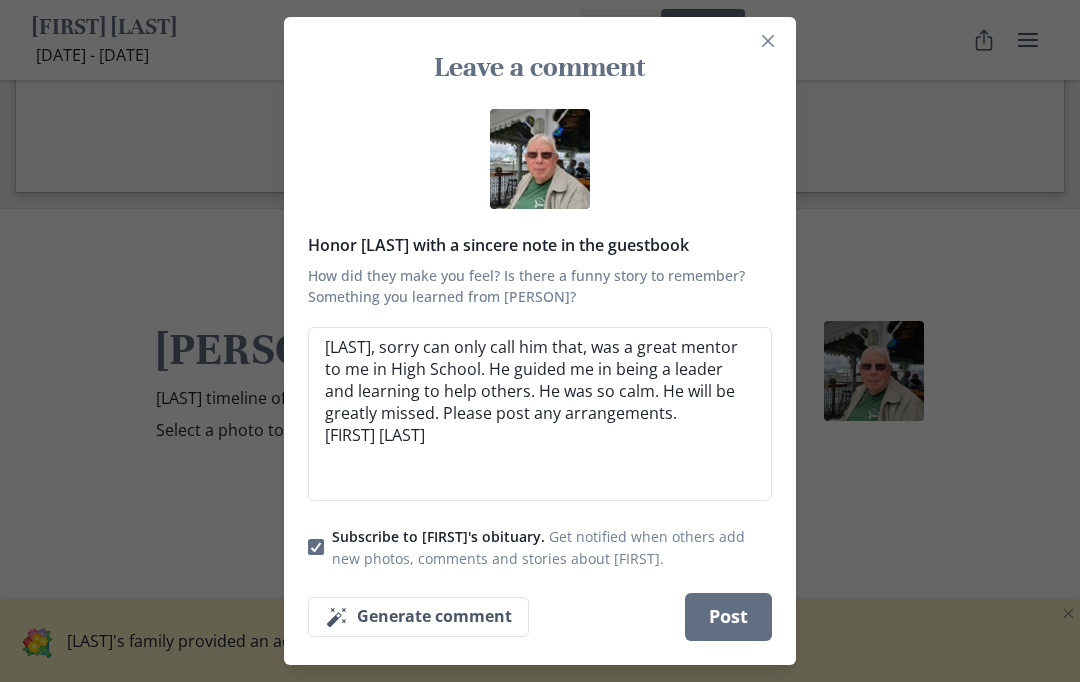 type on "[LAST], sorry can only call him that, was a great mentor to me in High School. He guided me in being a leader and learning to help others. He was so calm. He will be greatly missed. Please post any arrangements.
[FIRST] [LAST]" 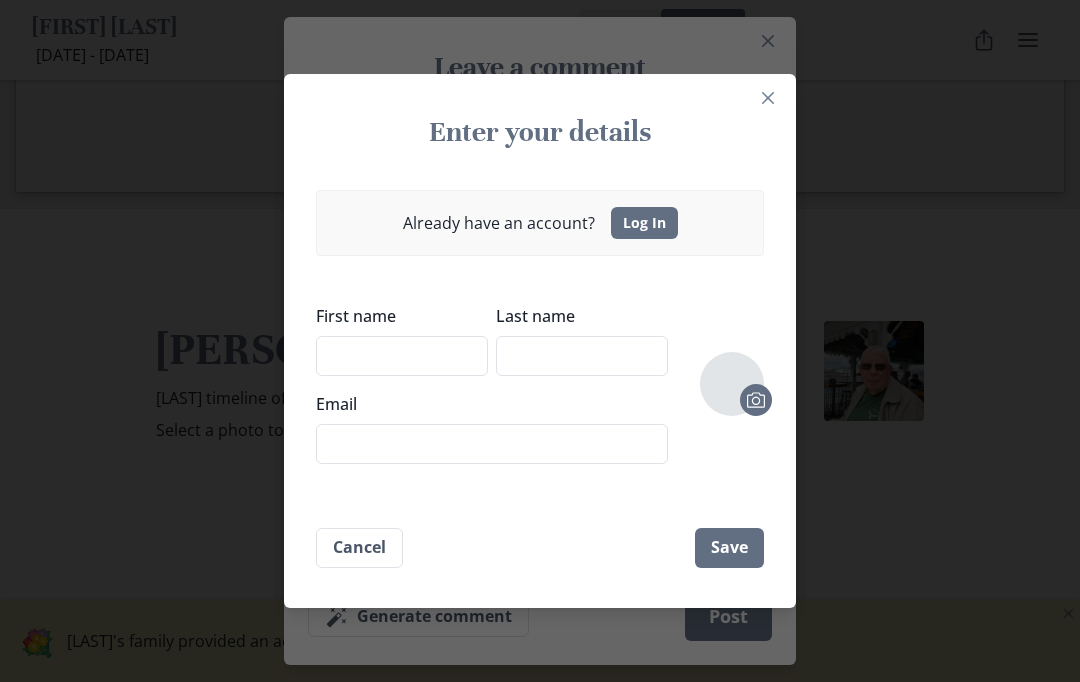 click on "First name" at bounding box center (402, 356) 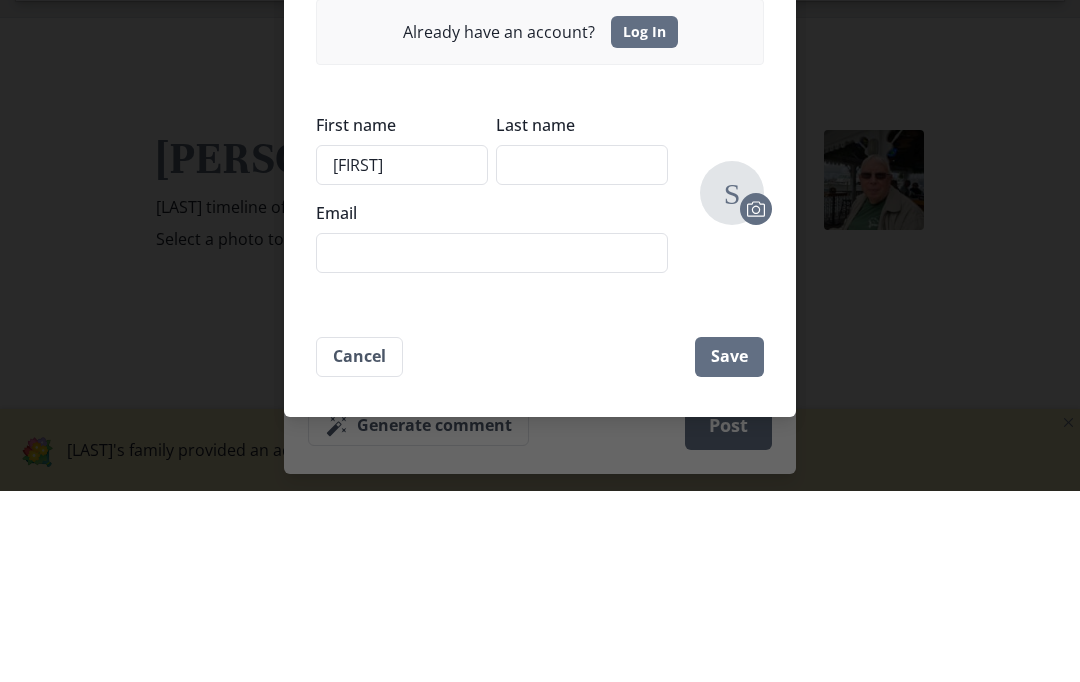 type on "[FIRST]" 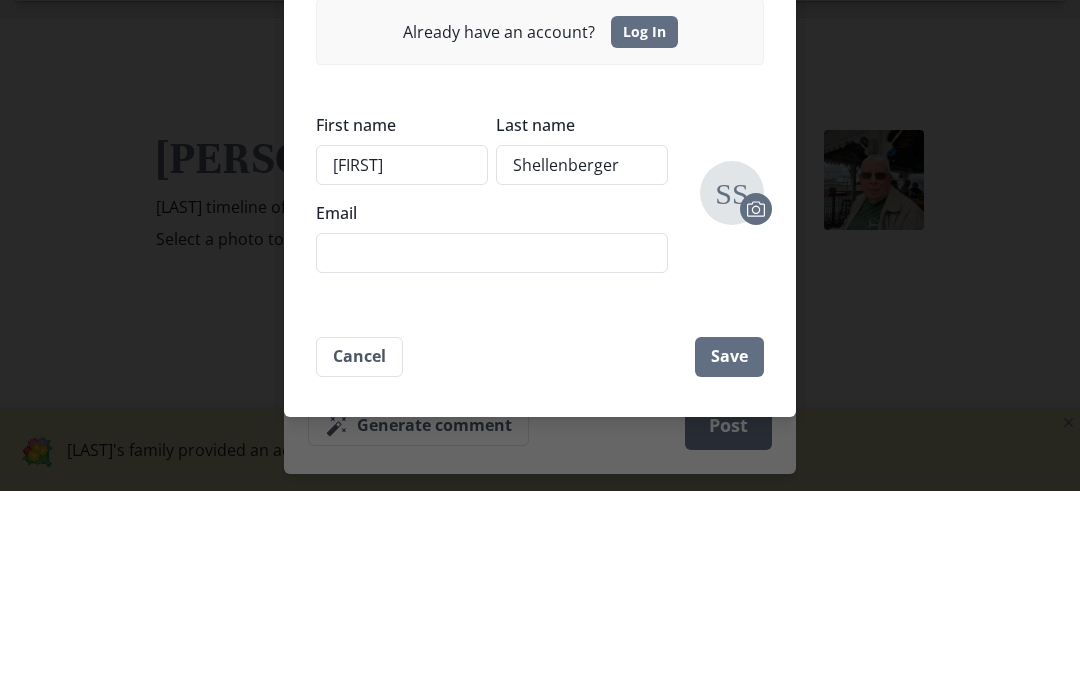 type on "Shellenberger" 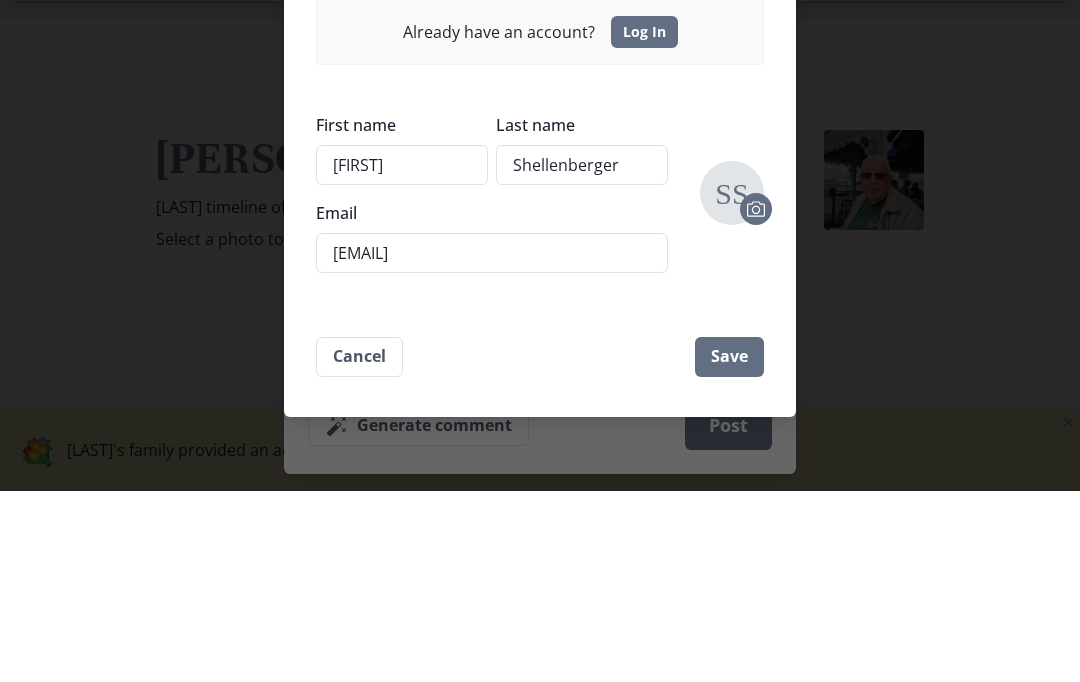 scroll, scrollTop: 4402, scrollLeft: 0, axis: vertical 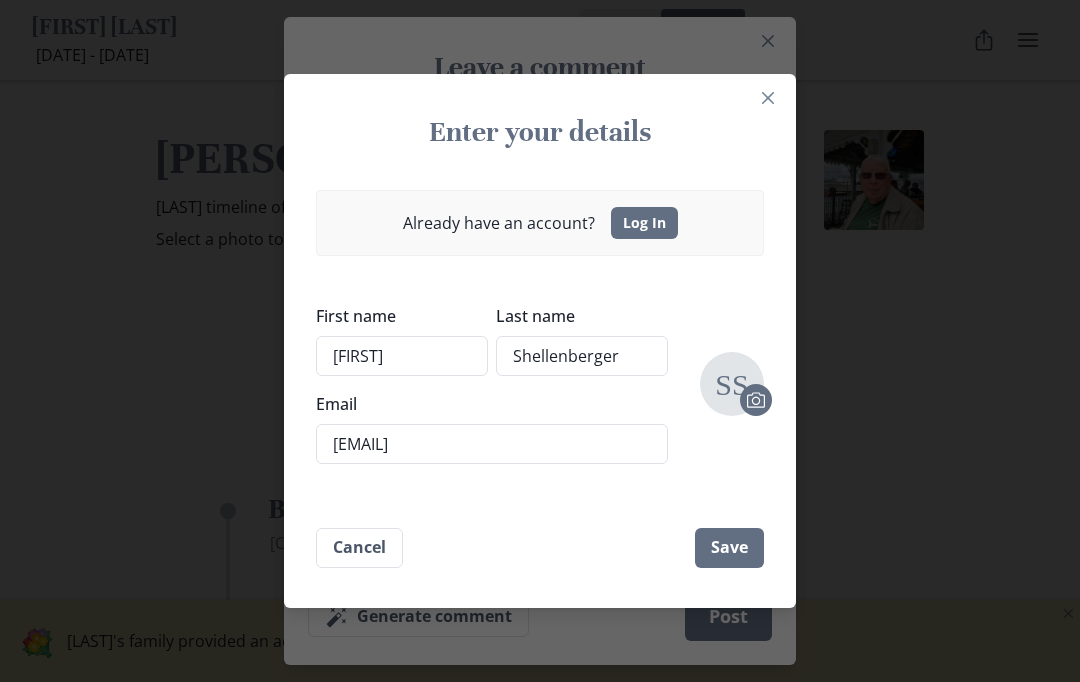 type on "[EMAIL]" 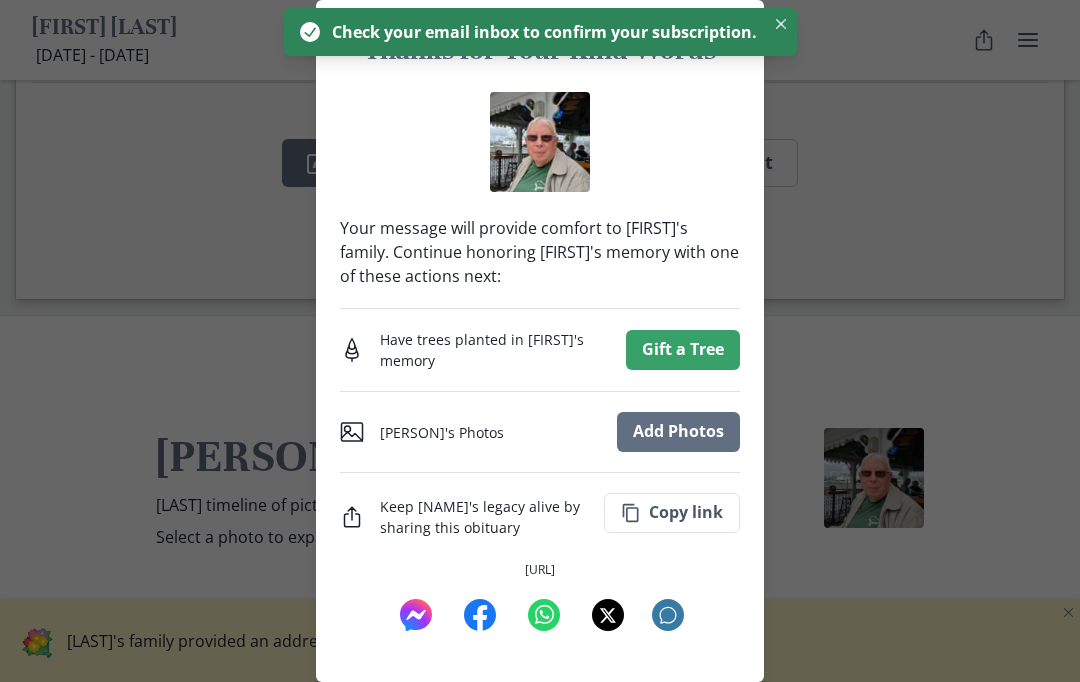 click at bounding box center (781, 24) 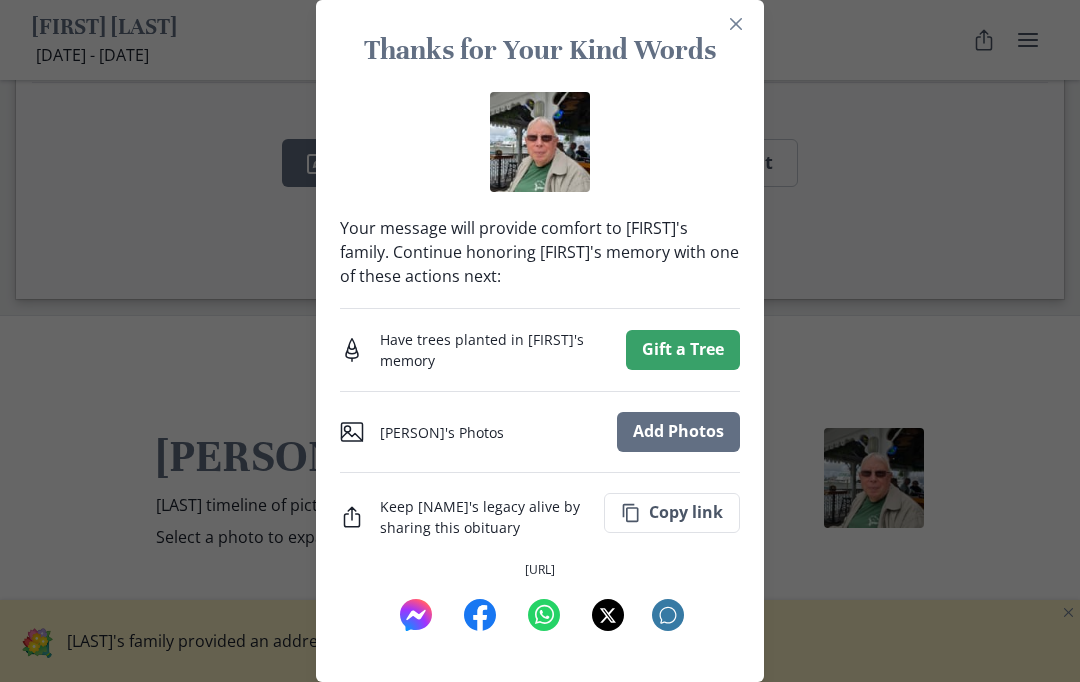 click at bounding box center (736, 24) 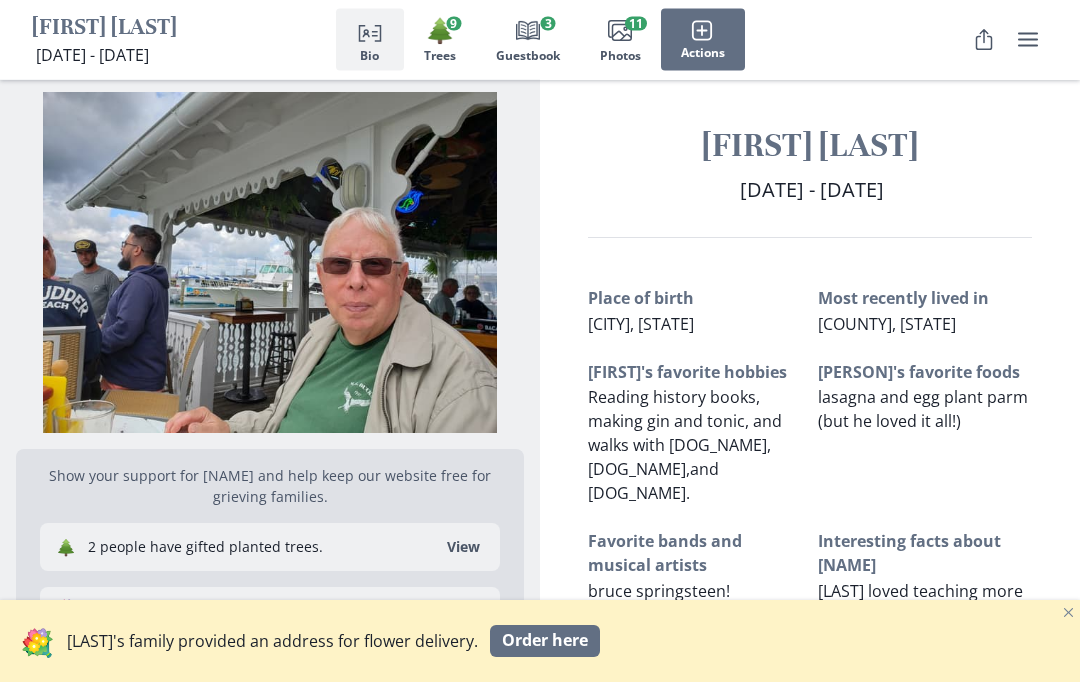 scroll, scrollTop: 0, scrollLeft: 0, axis: both 